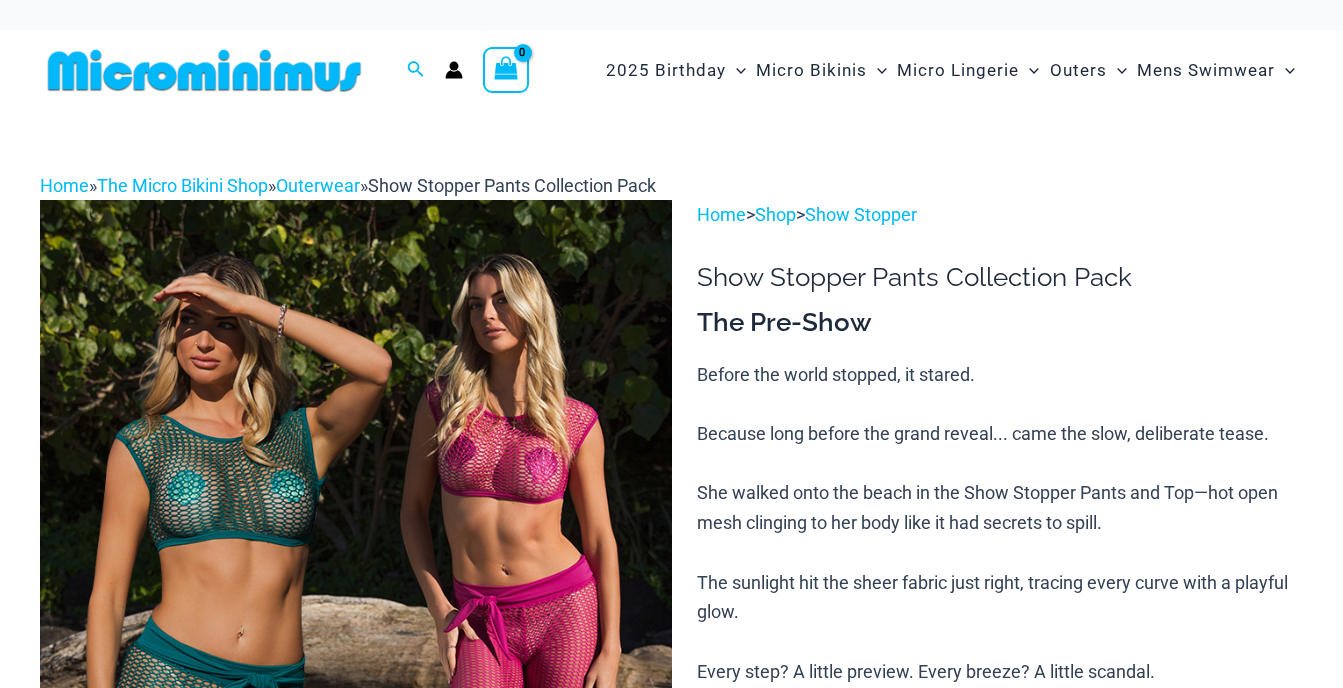 scroll, scrollTop: 0, scrollLeft: 0, axis: both 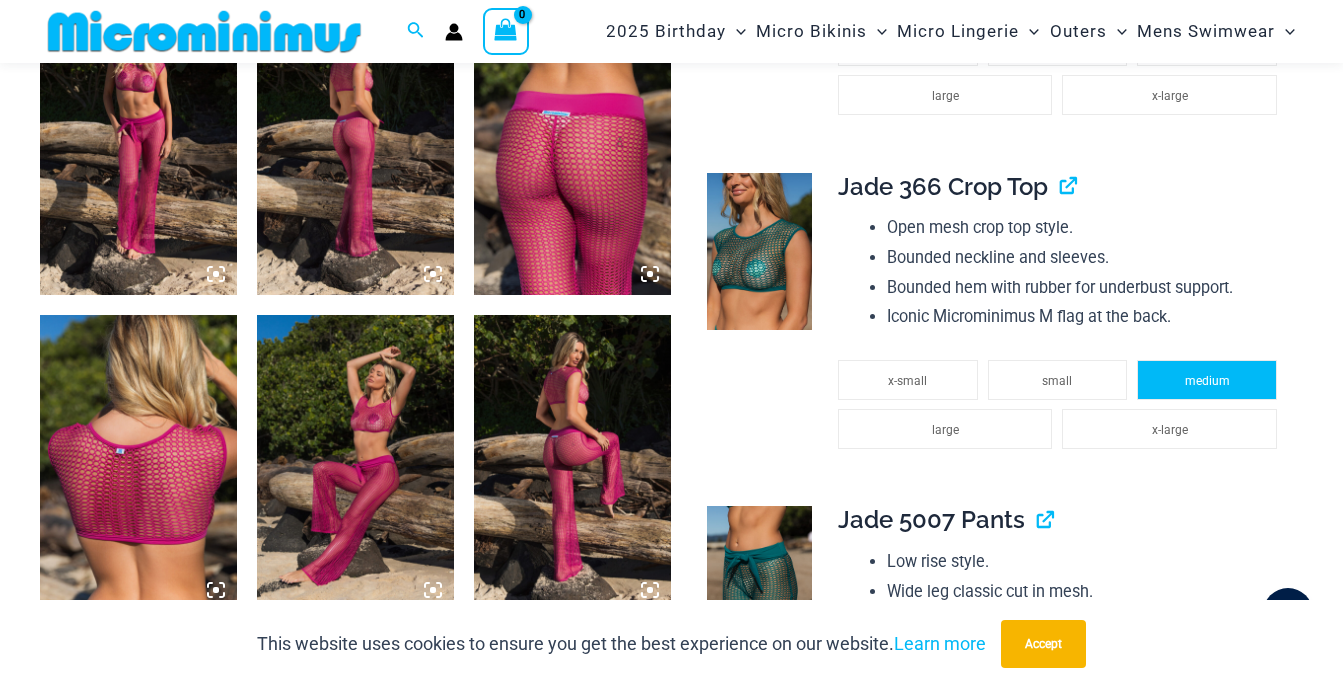 type on "**********" 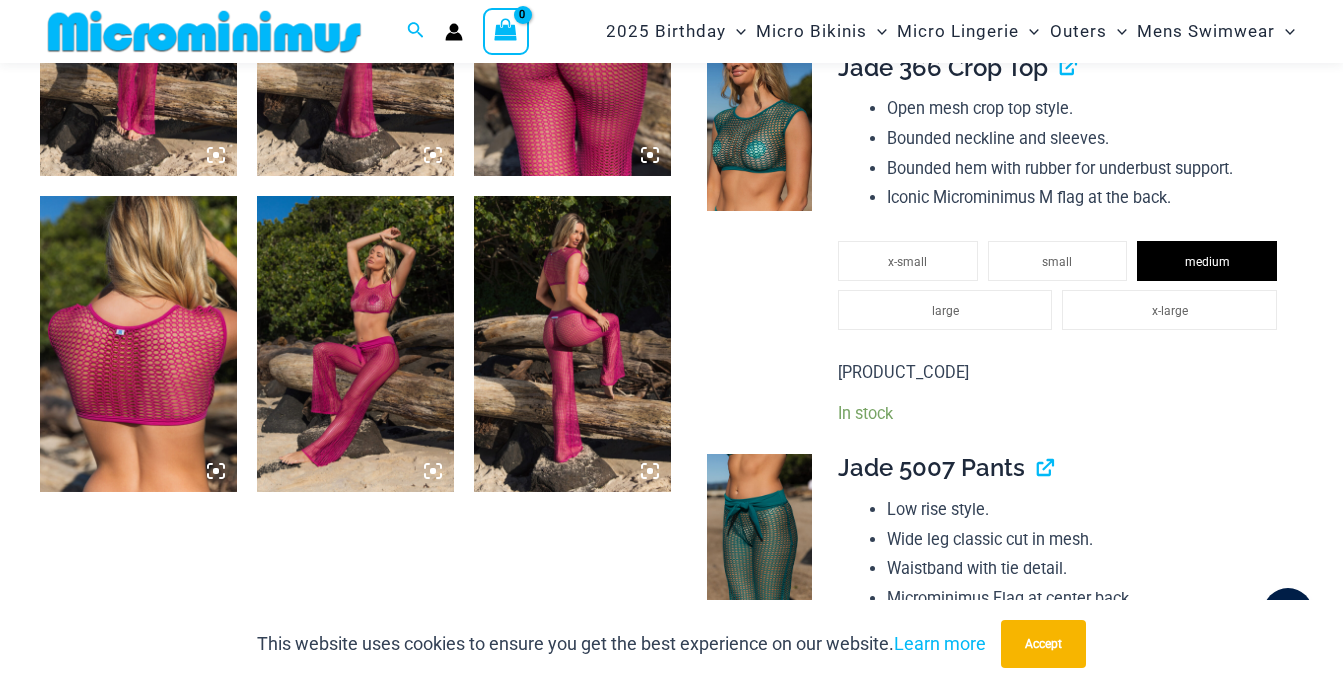 scroll, scrollTop: 1882, scrollLeft: 0, axis: vertical 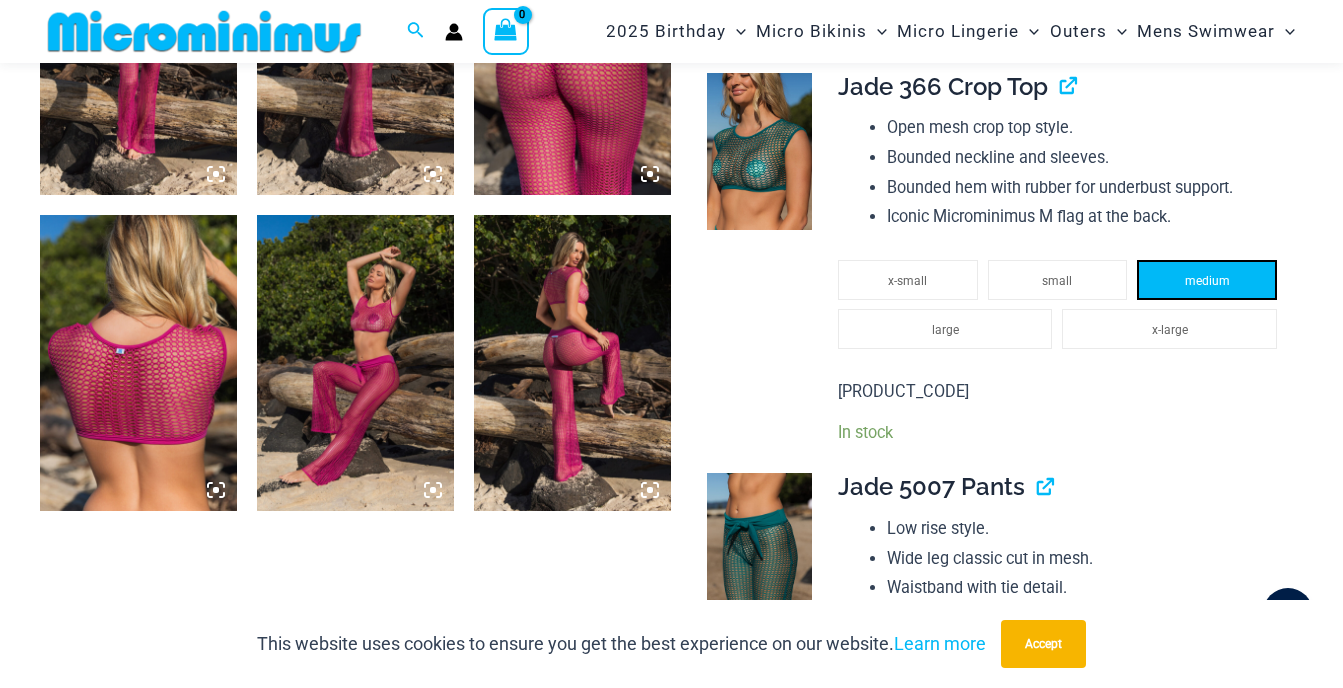 click on "medium" 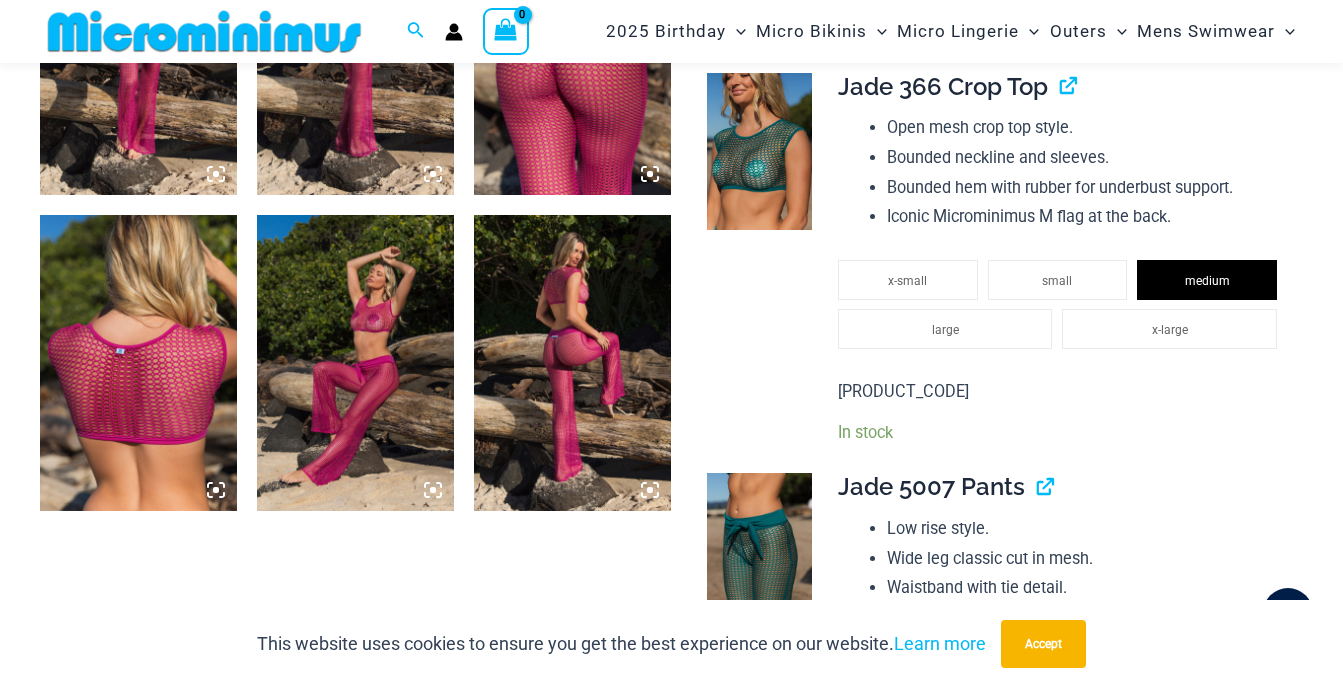 drag, startPoint x: 1199, startPoint y: 292, endPoint x: 1309, endPoint y: 418, distance: 167.26027 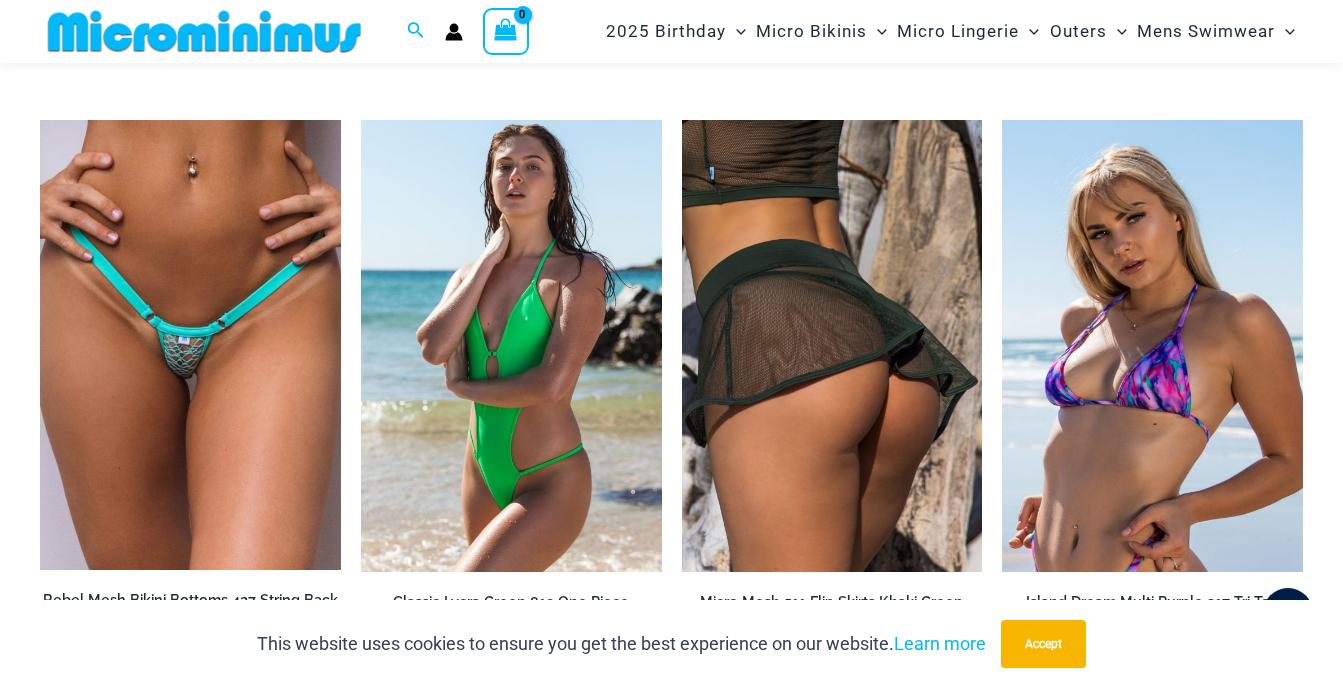 scroll, scrollTop: 7082, scrollLeft: 0, axis: vertical 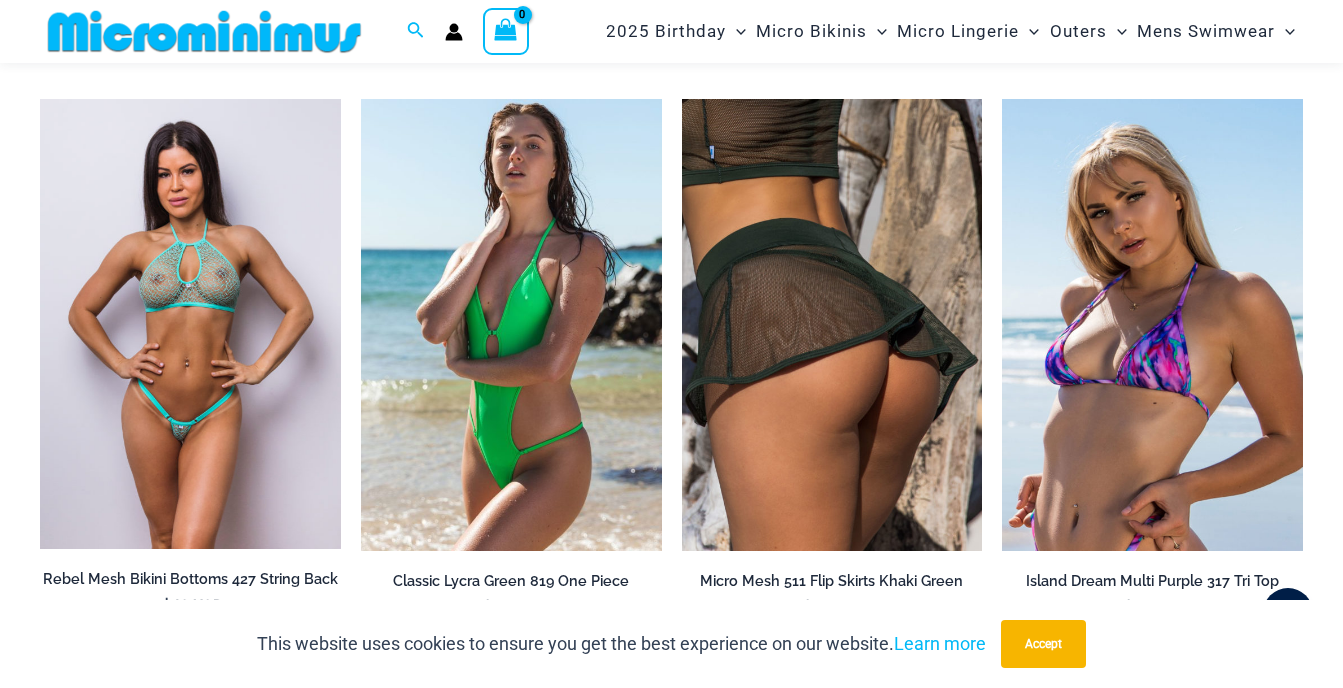 click at bounding box center (190, 324) 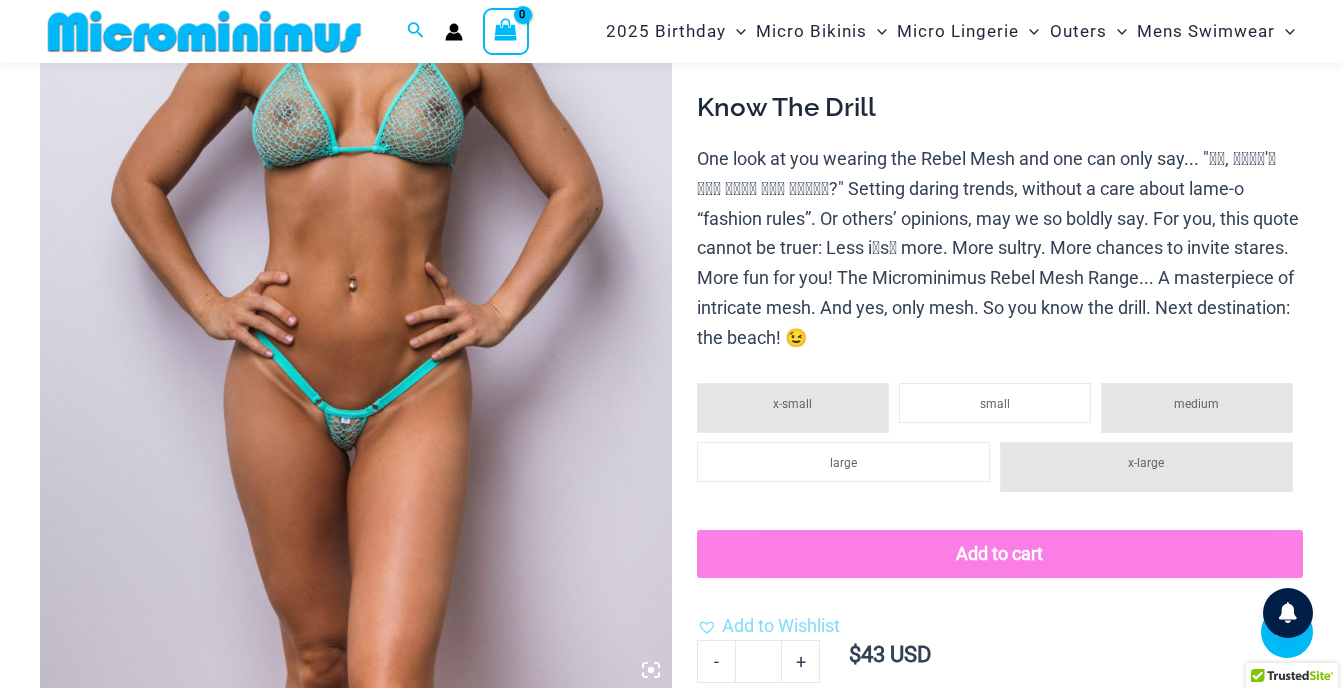 scroll, scrollTop: 384, scrollLeft: 0, axis: vertical 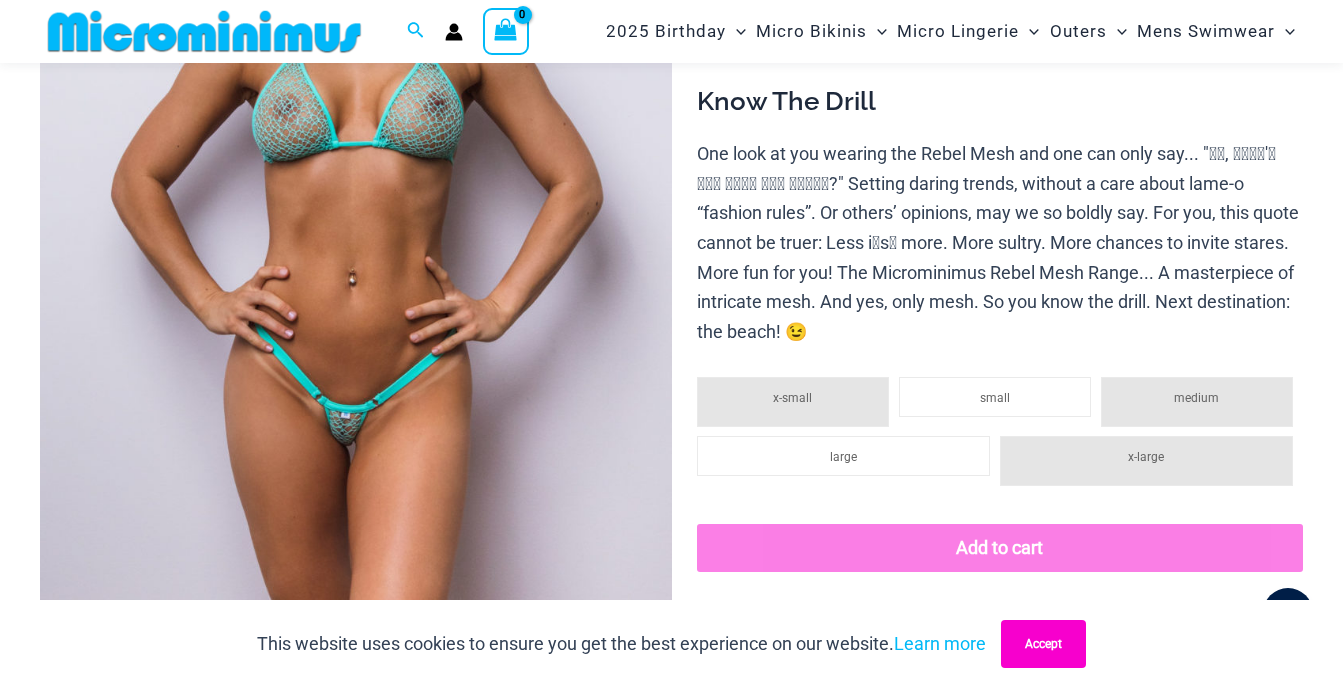 type on "**********" 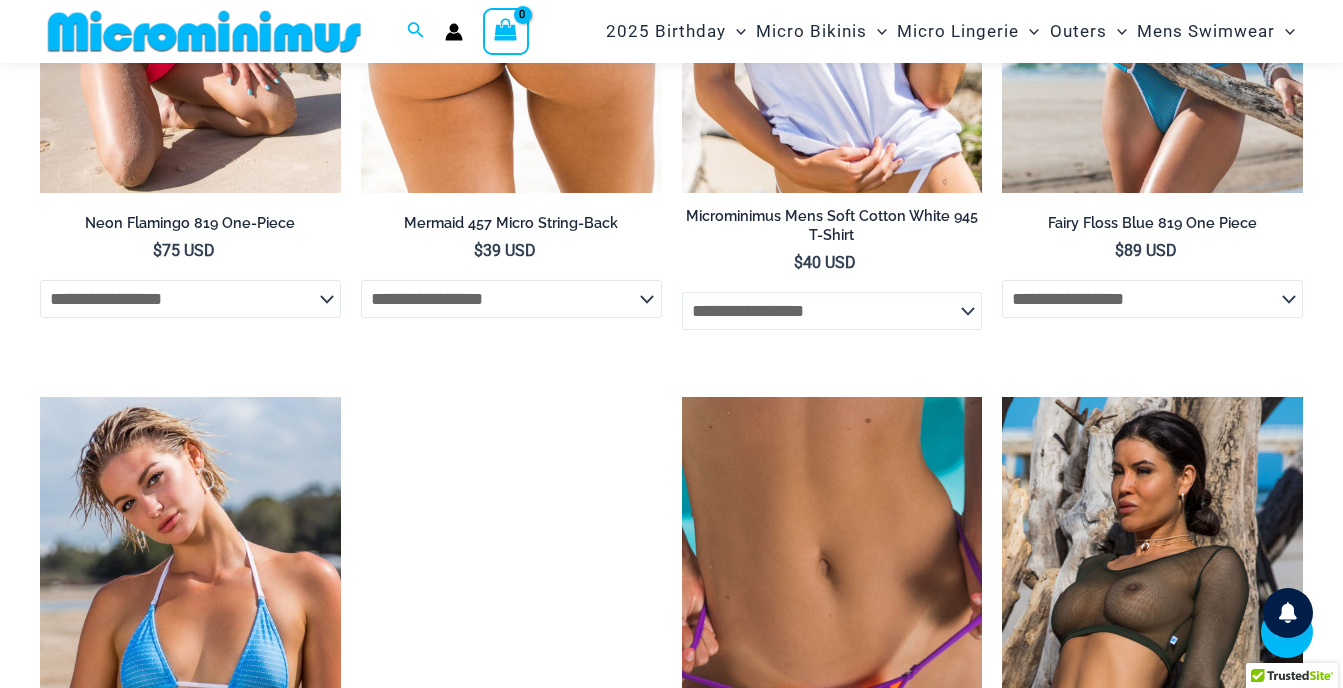 scroll, scrollTop: 3184, scrollLeft: 0, axis: vertical 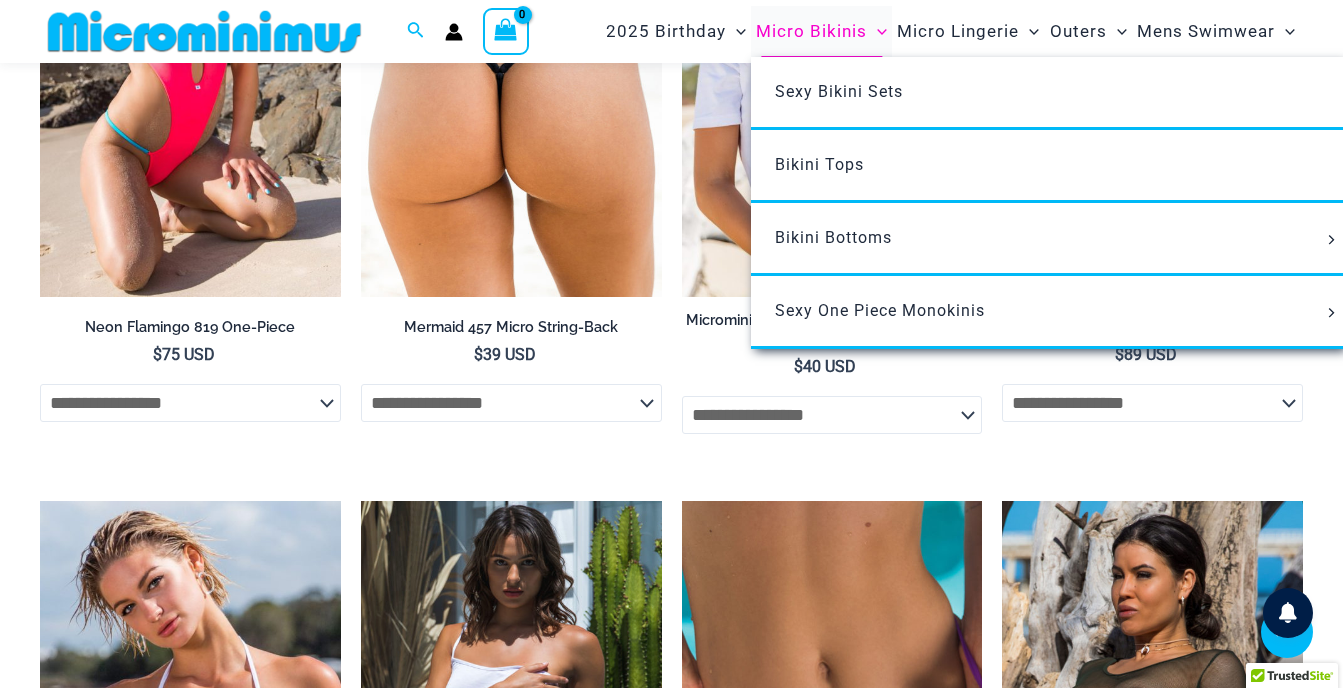 click on "Micro Bikinis" at bounding box center [811, 31] 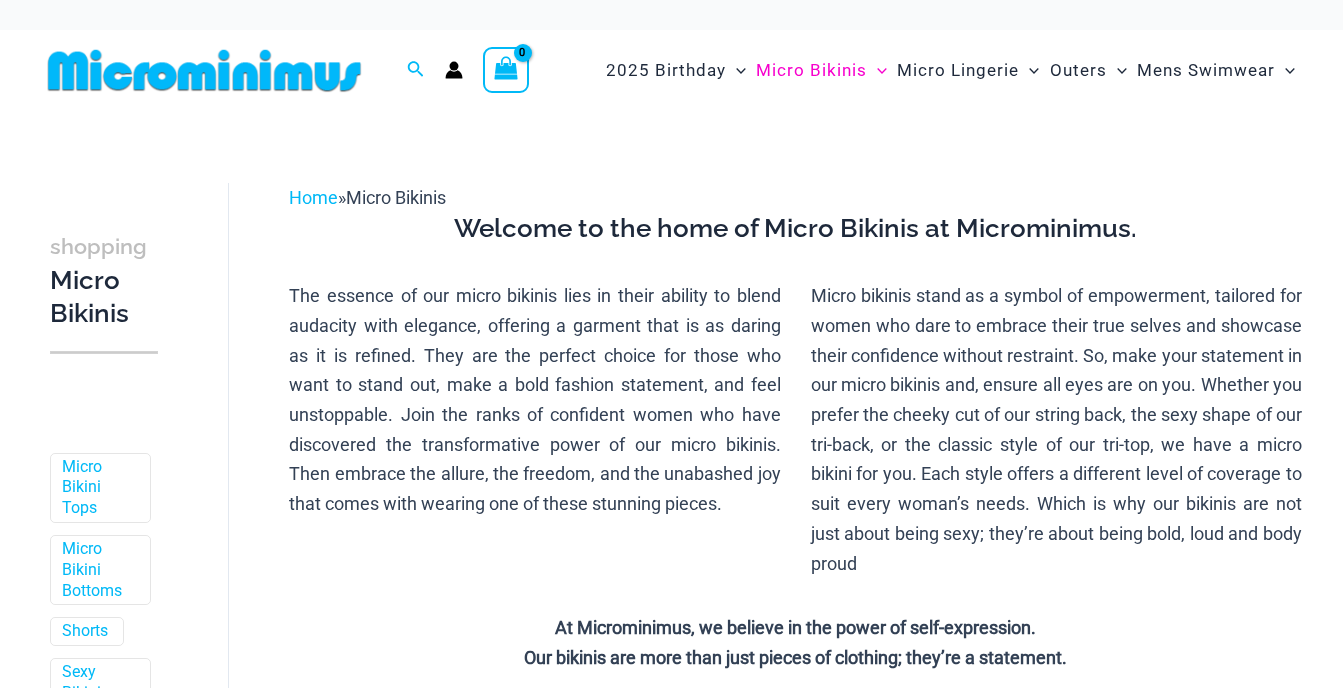 scroll, scrollTop: 0, scrollLeft: 0, axis: both 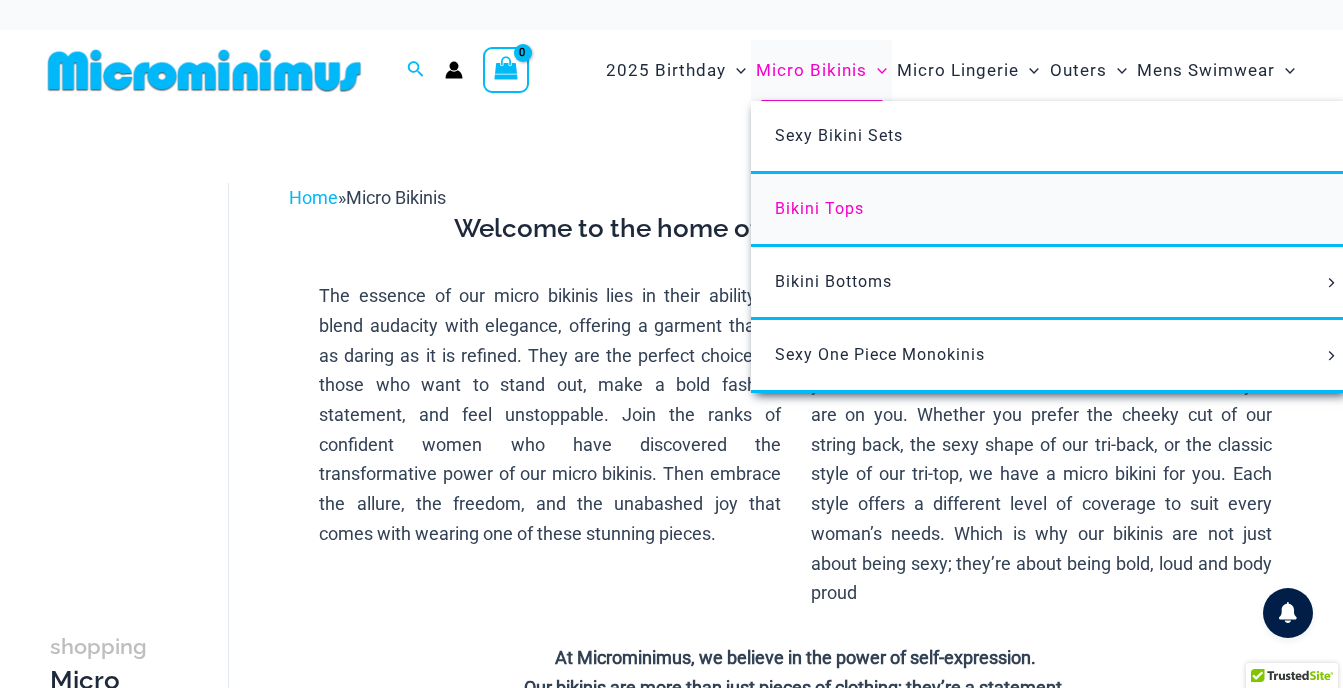 type on "**********" 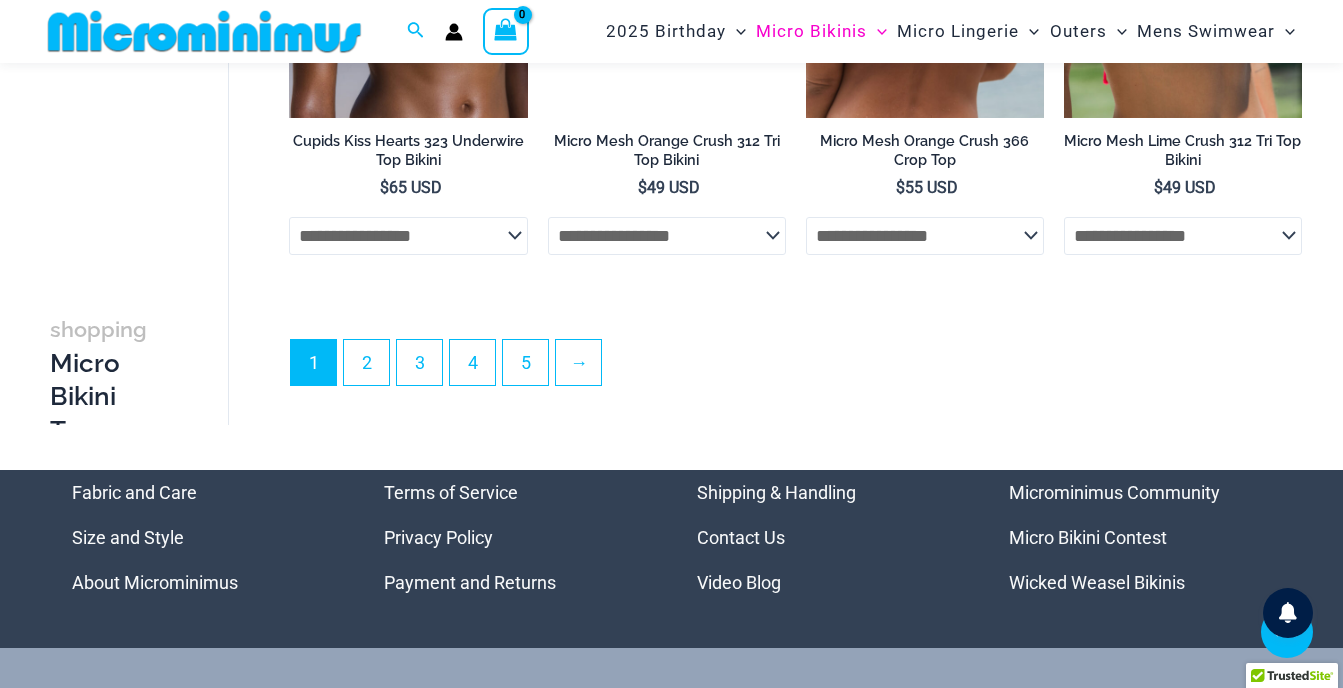 scroll, scrollTop: 4982, scrollLeft: 0, axis: vertical 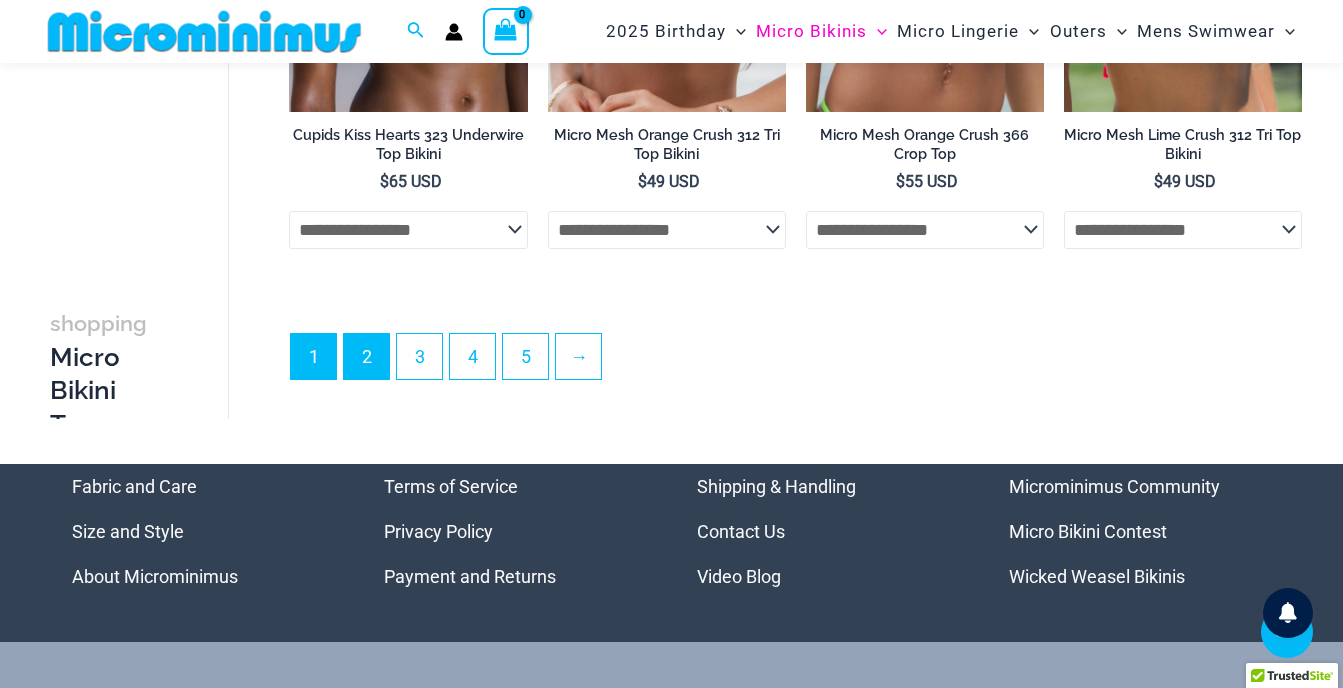 type on "**********" 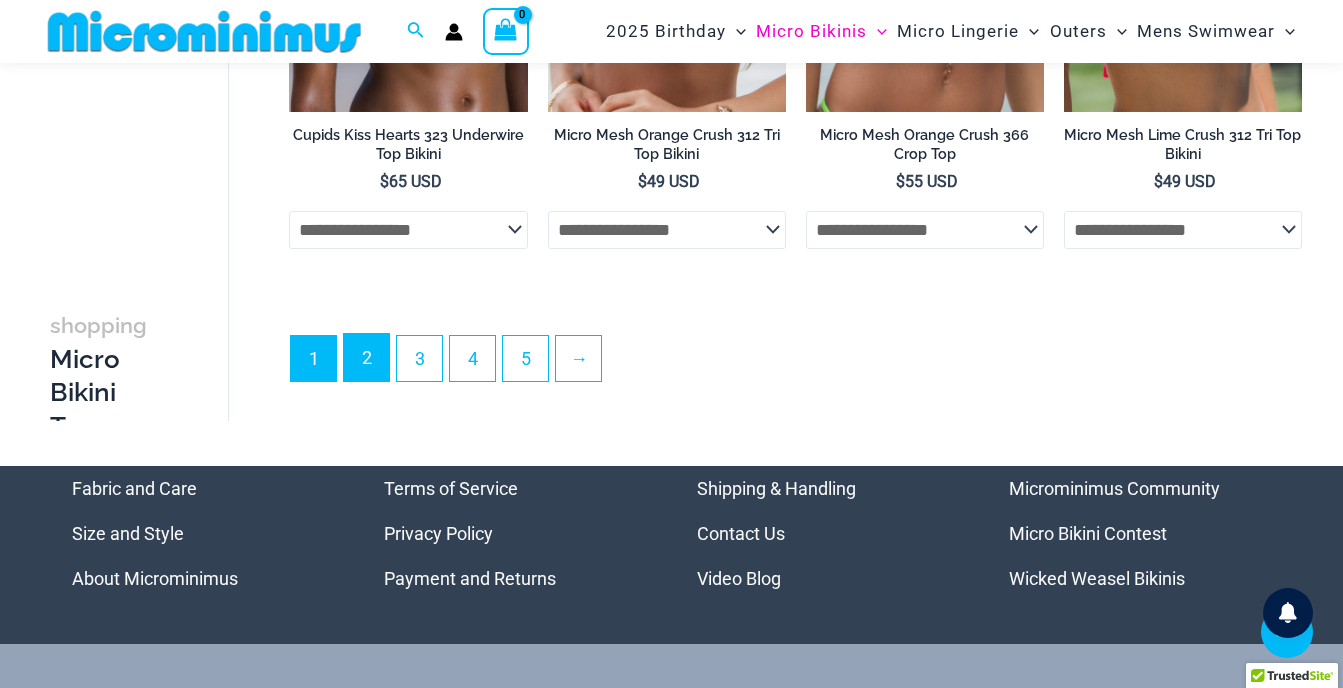 click on "2" at bounding box center [366, 357] 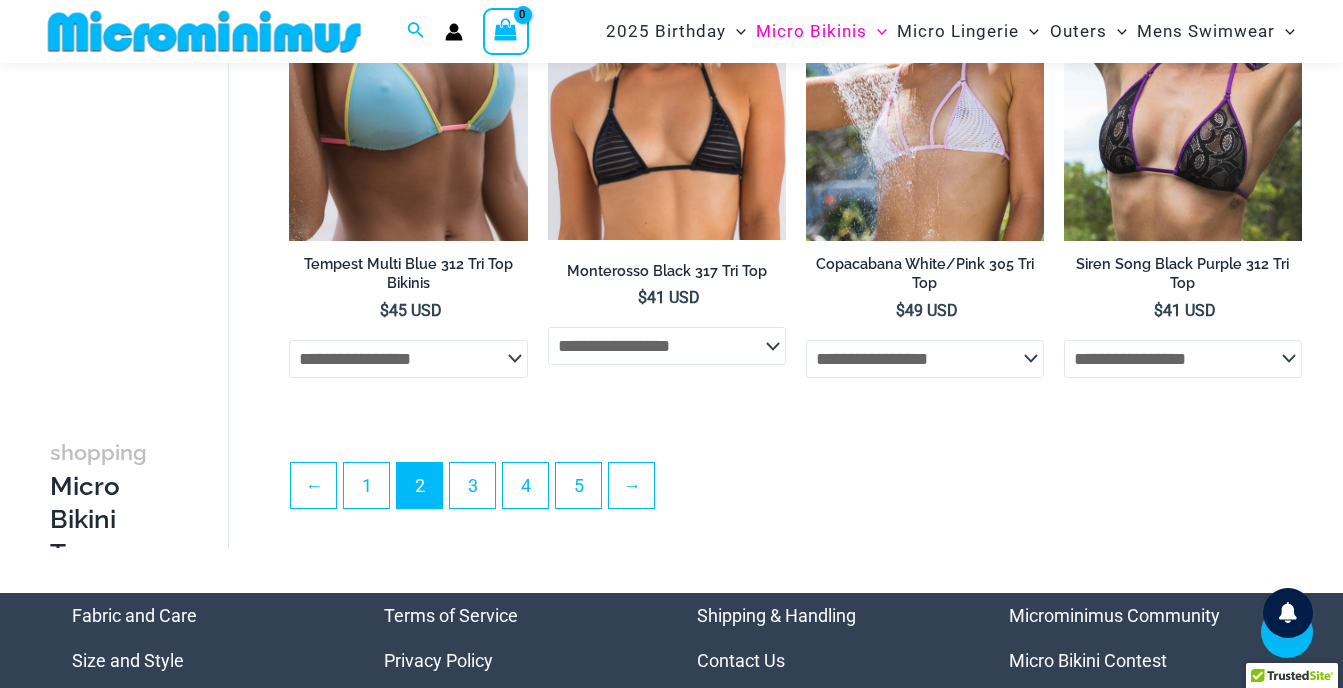 scroll, scrollTop: 4500, scrollLeft: 0, axis: vertical 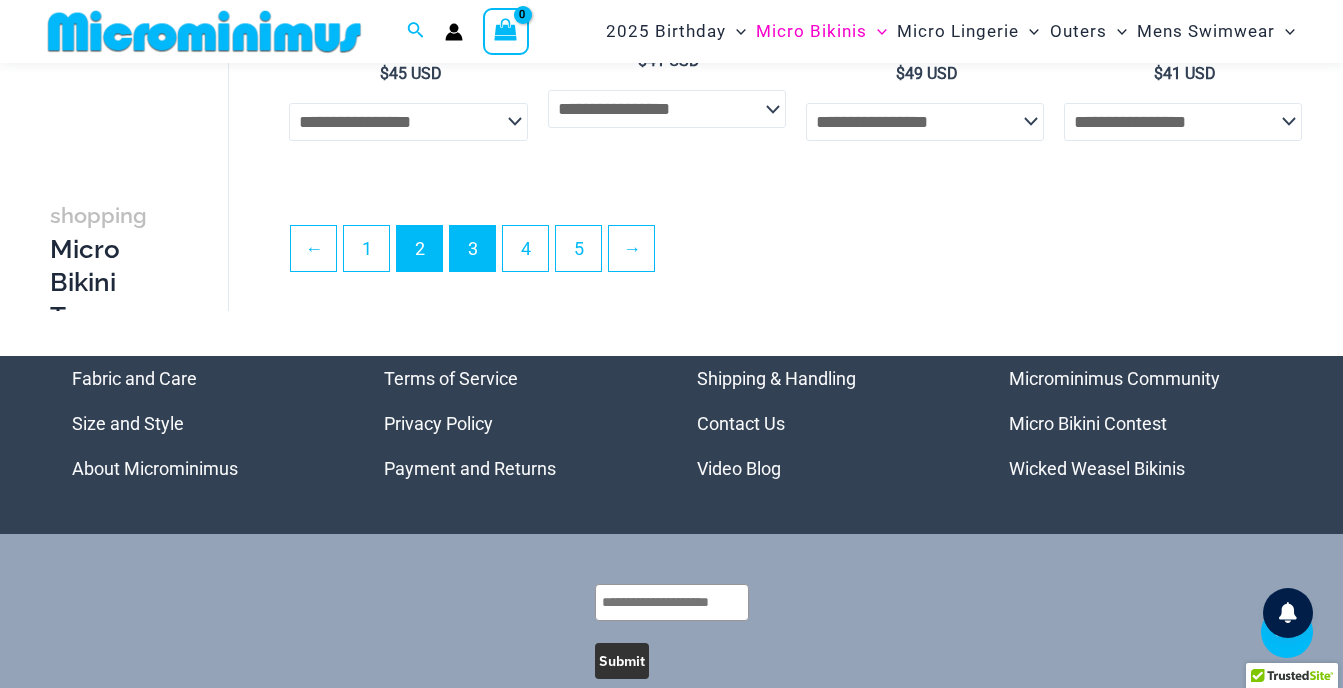 type on "**********" 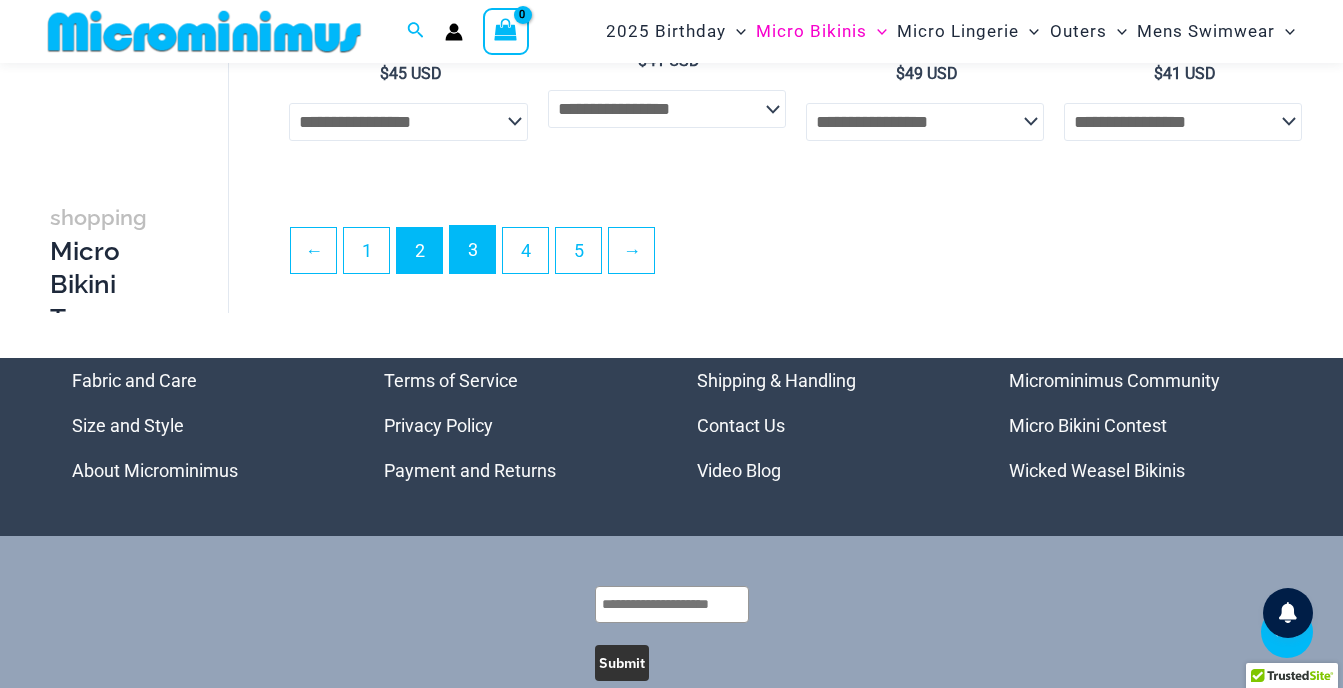 click on "3" at bounding box center (472, 249) 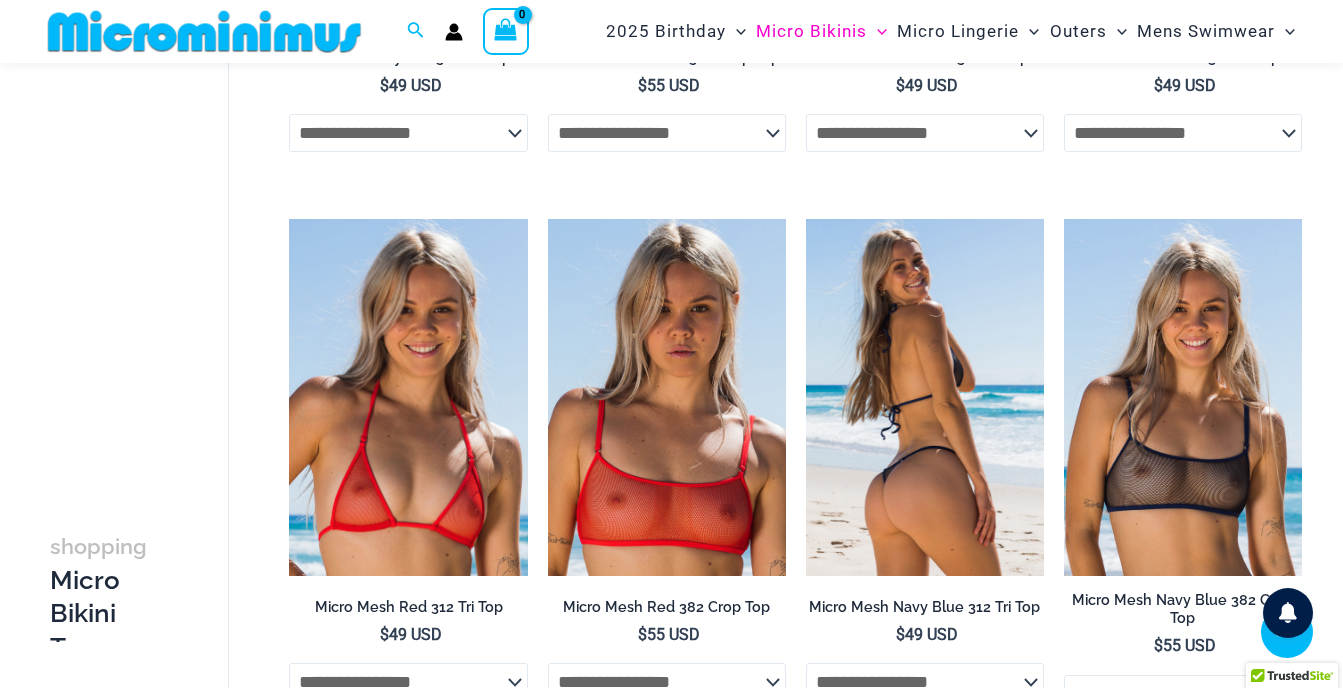 scroll, scrollTop: 1297, scrollLeft: 0, axis: vertical 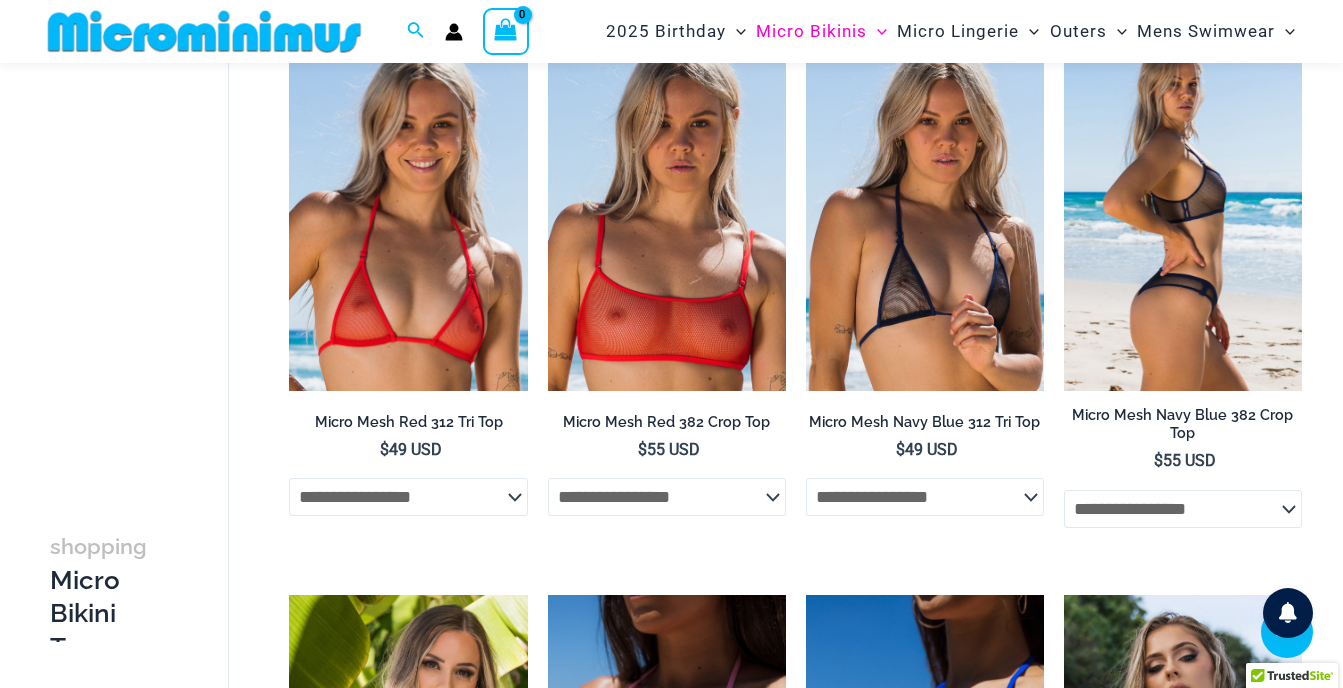 type on "**********" 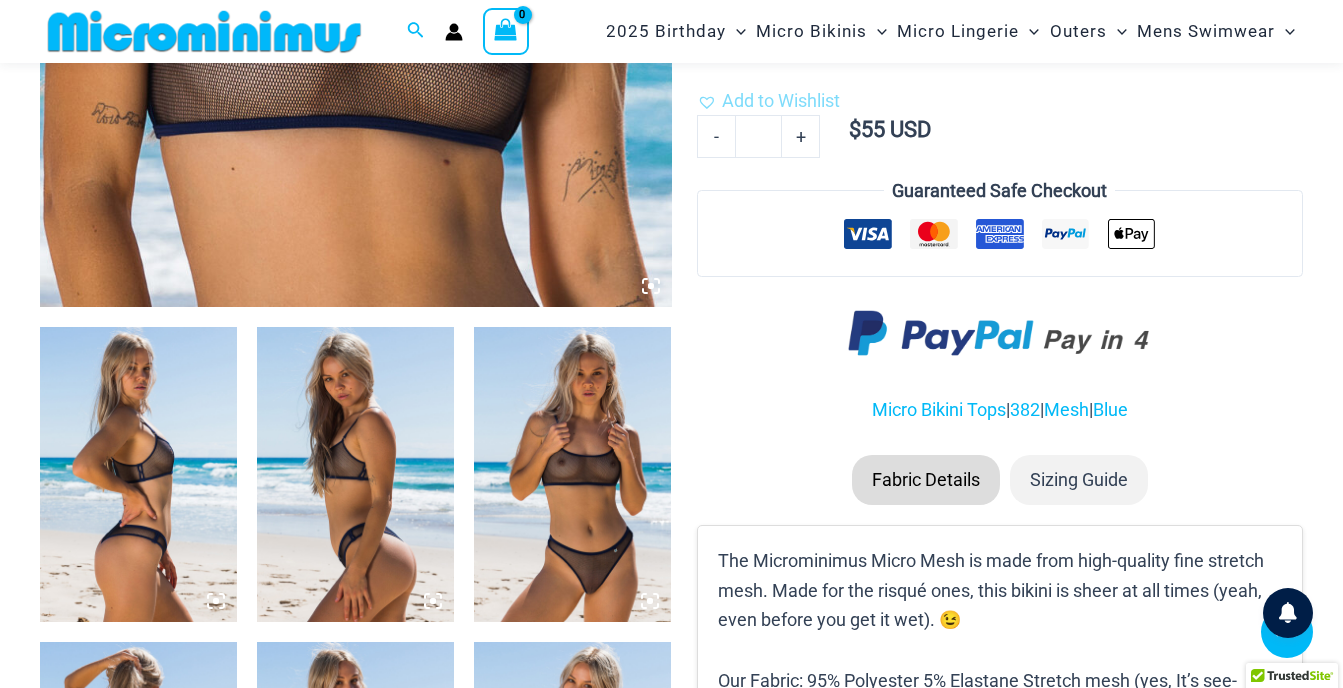 scroll, scrollTop: 882, scrollLeft: 0, axis: vertical 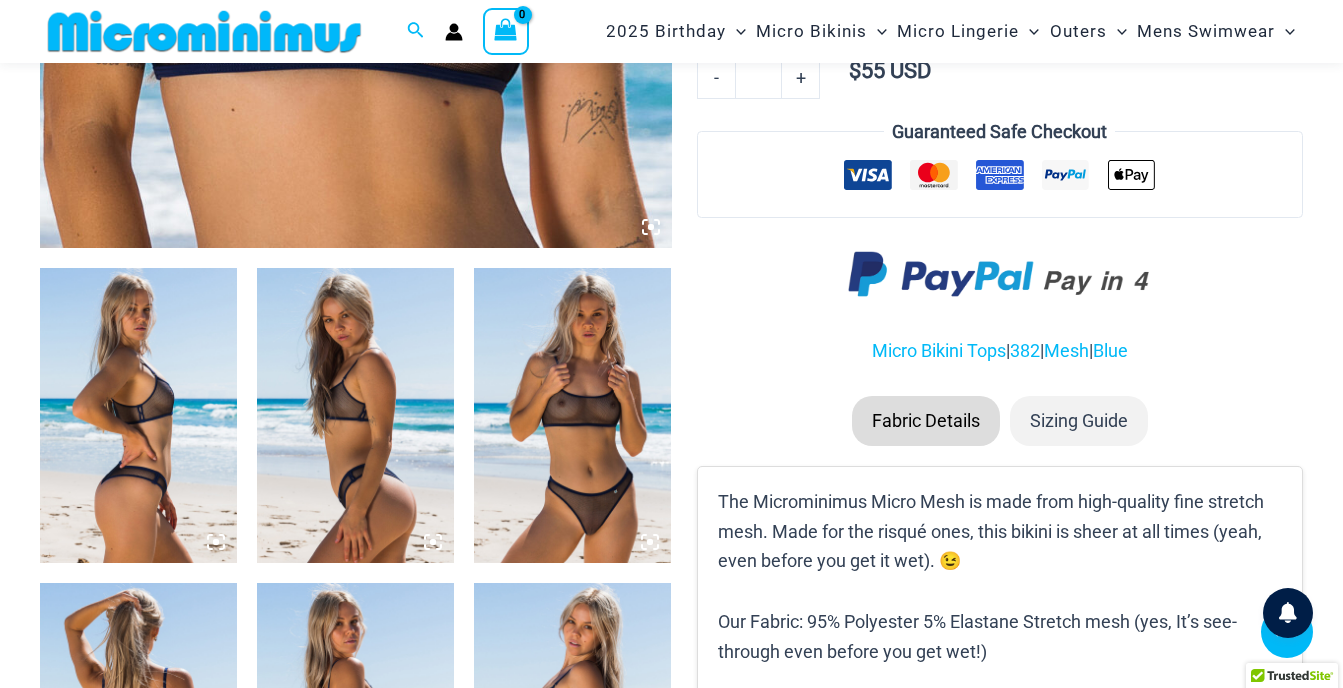 type on "**********" 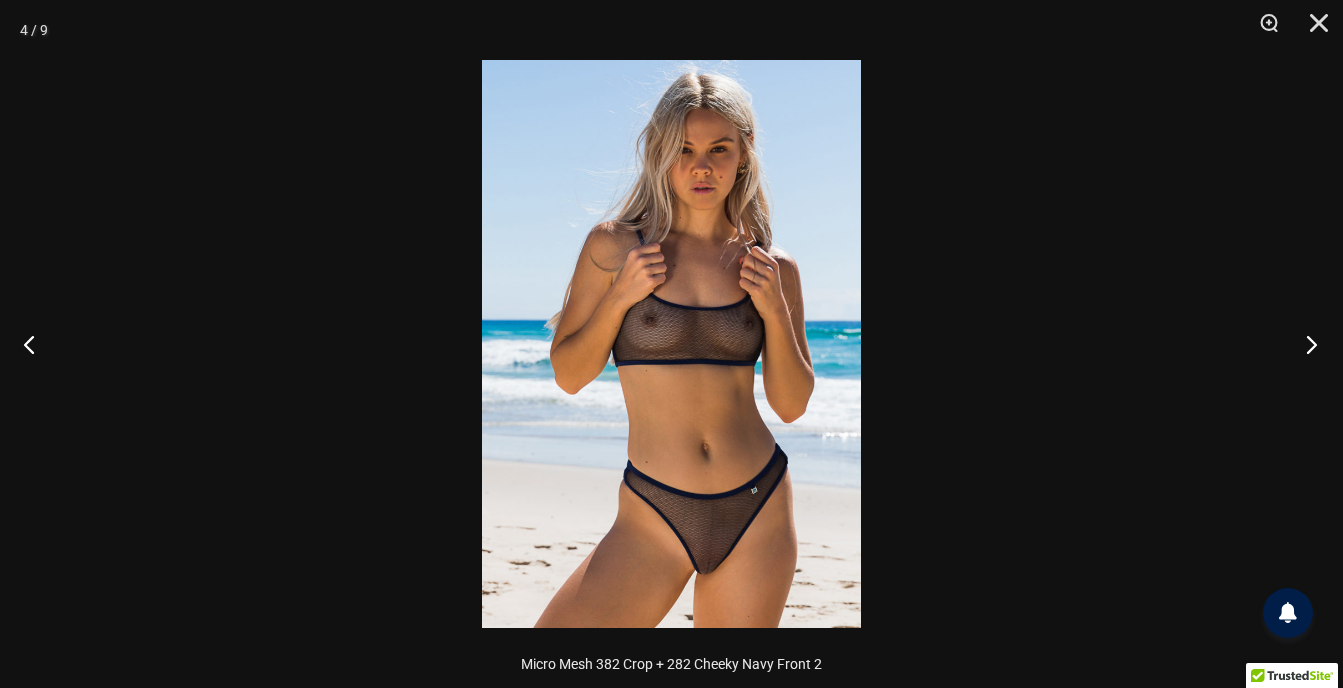 click at bounding box center (1305, 344) 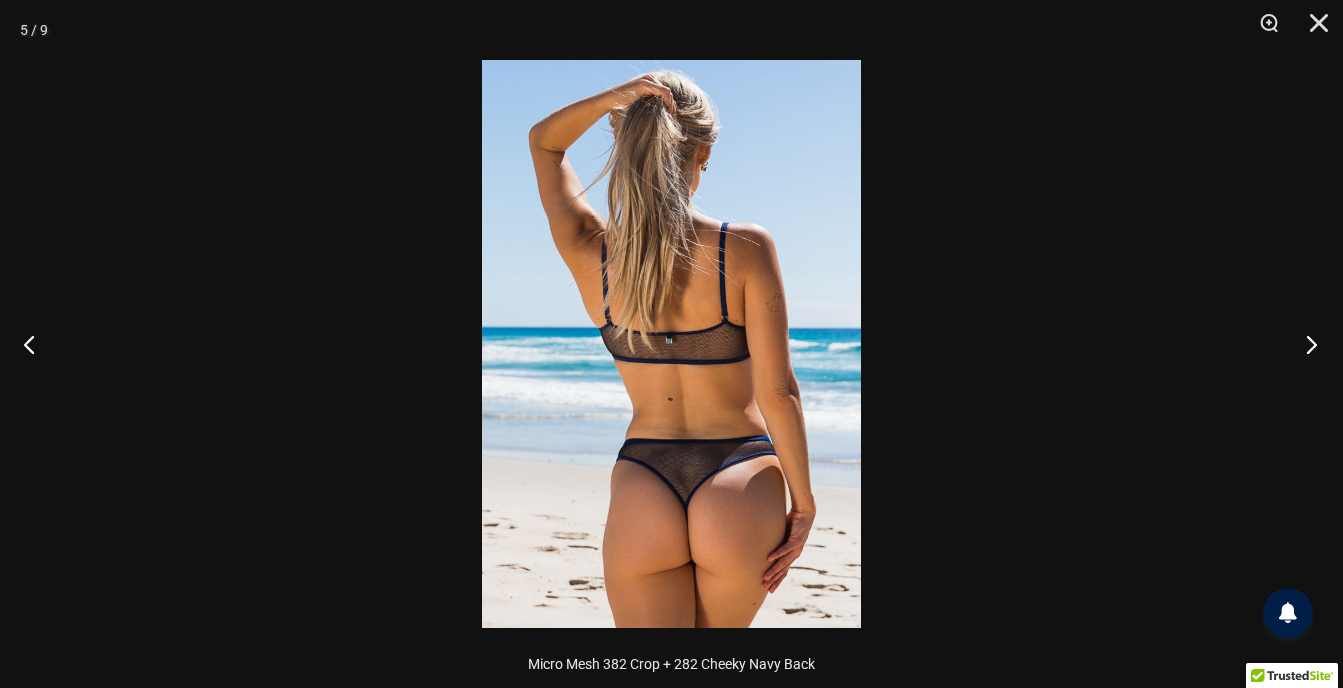 click at bounding box center (1305, 344) 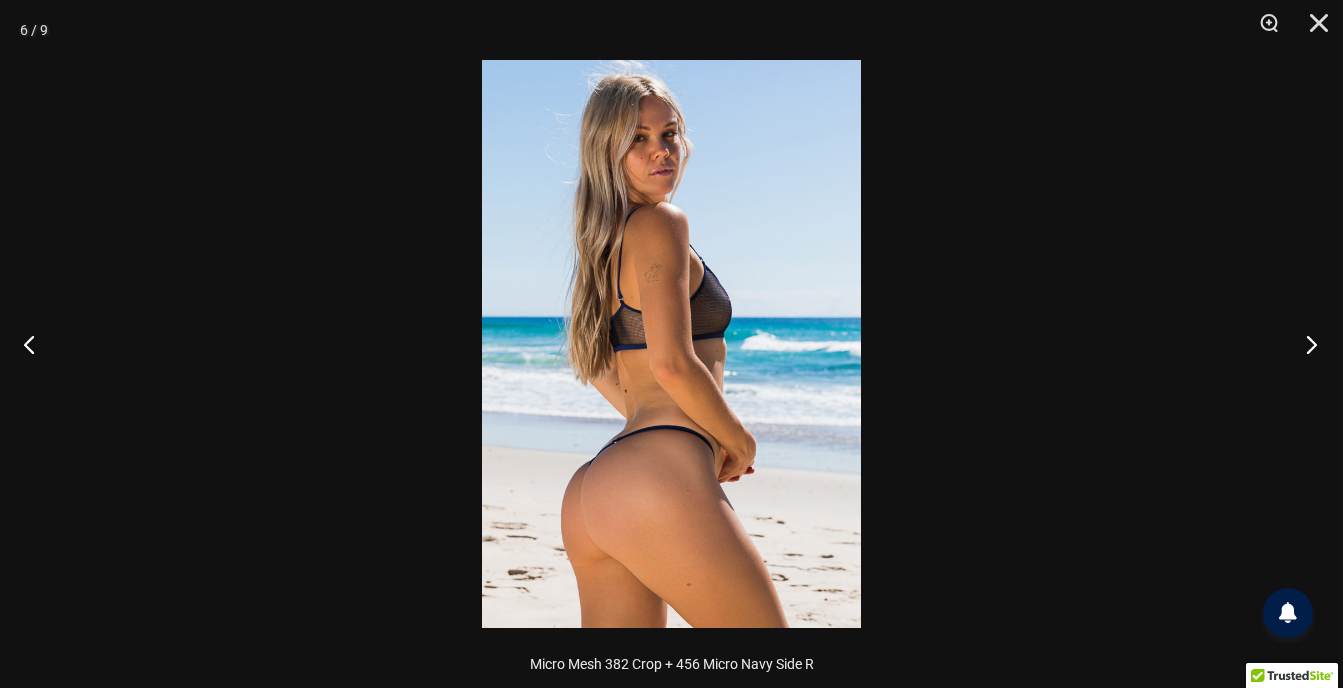 click at bounding box center [1305, 344] 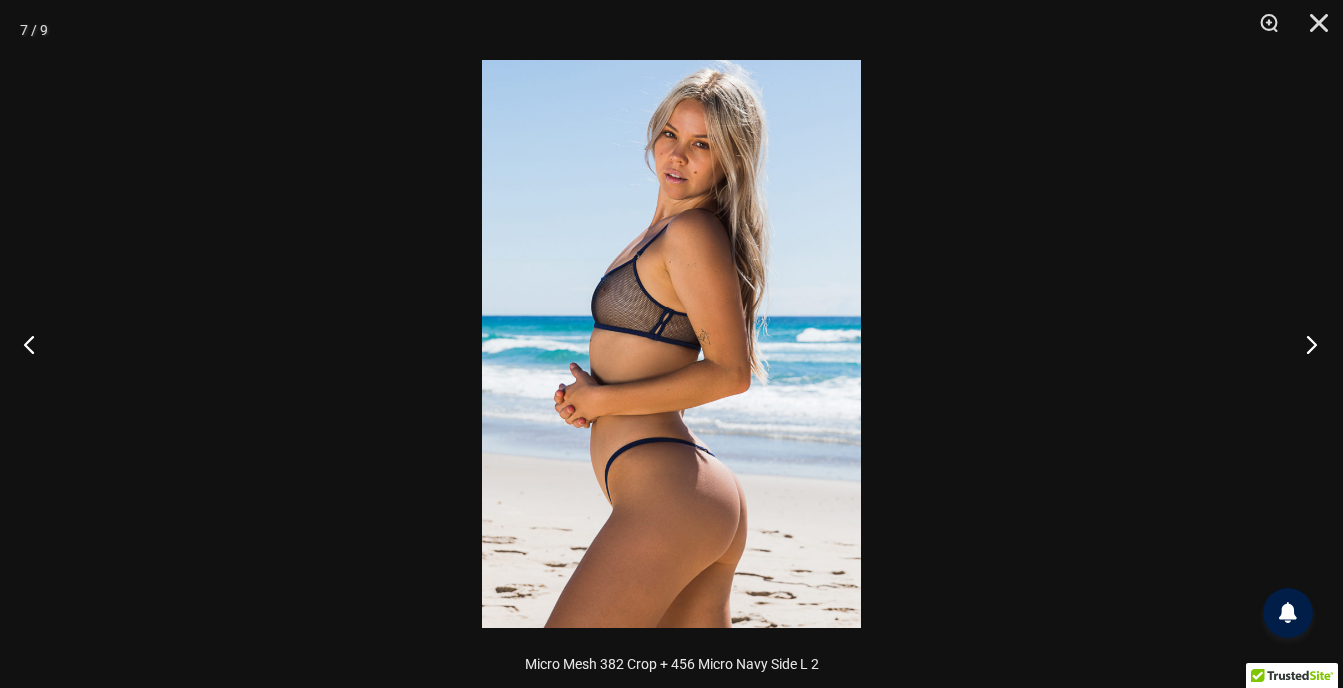 click at bounding box center (1305, 344) 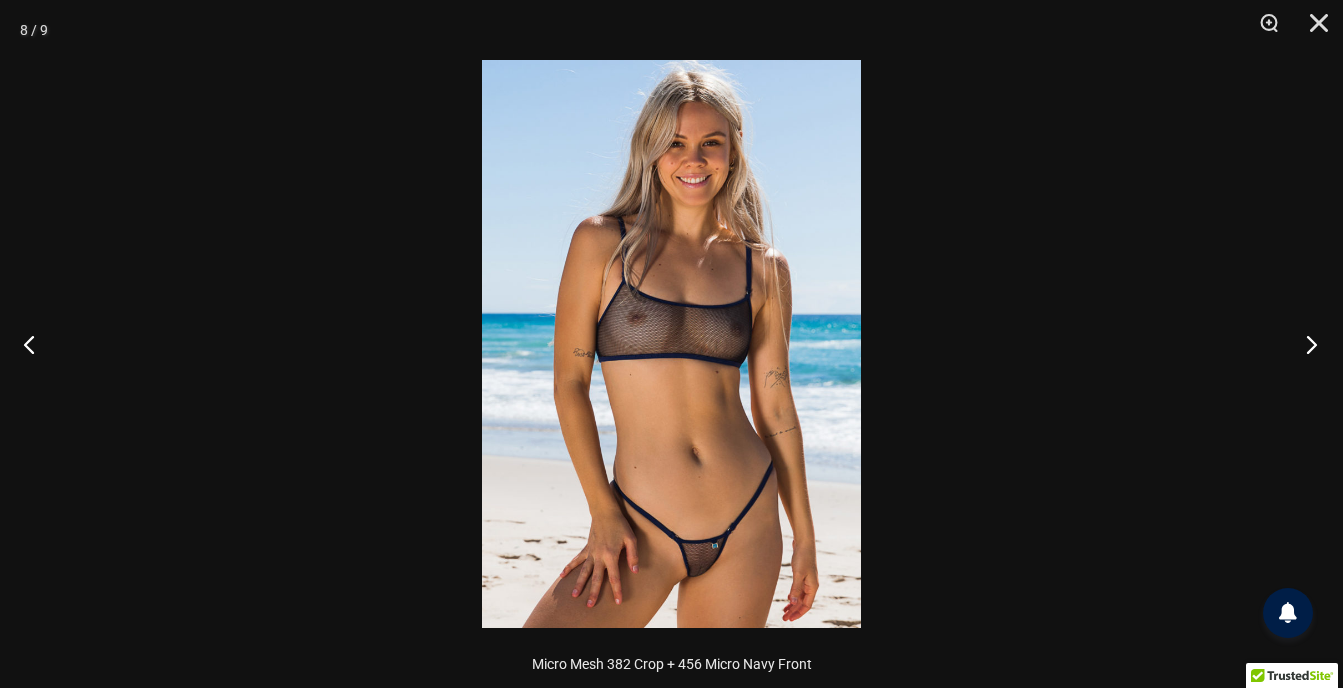 click at bounding box center [1305, 344] 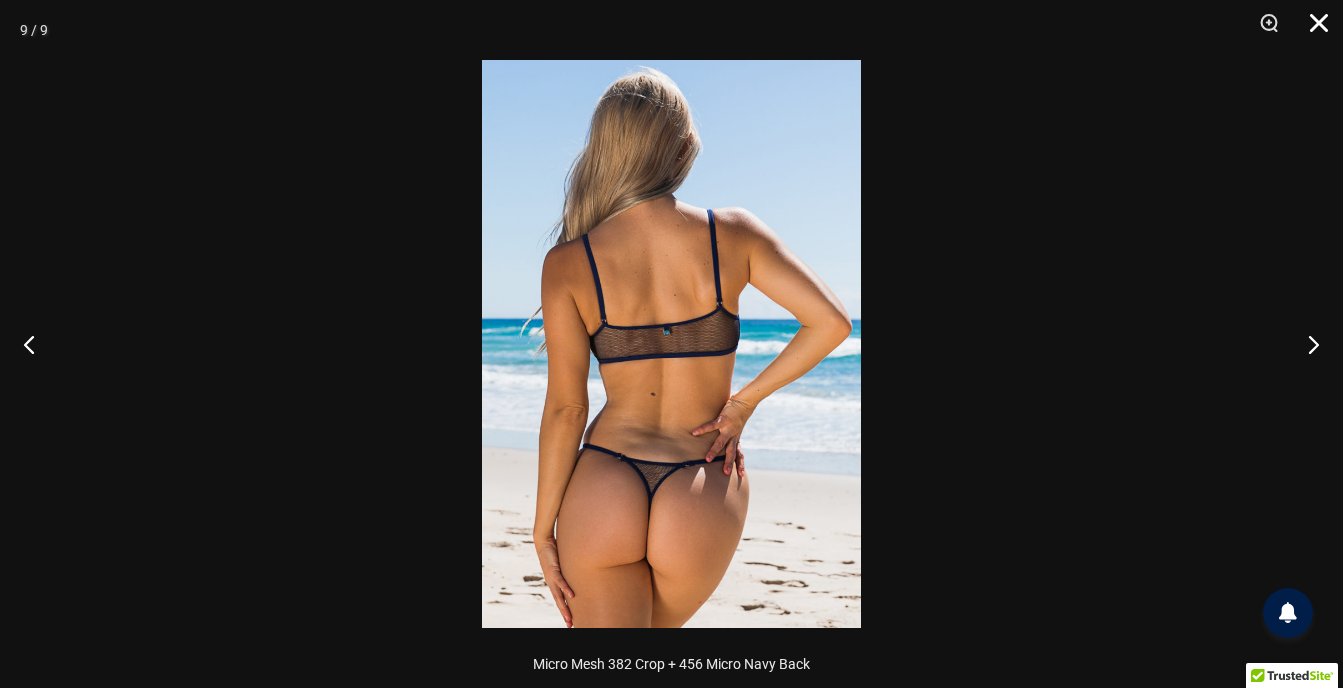click at bounding box center (1312, 30) 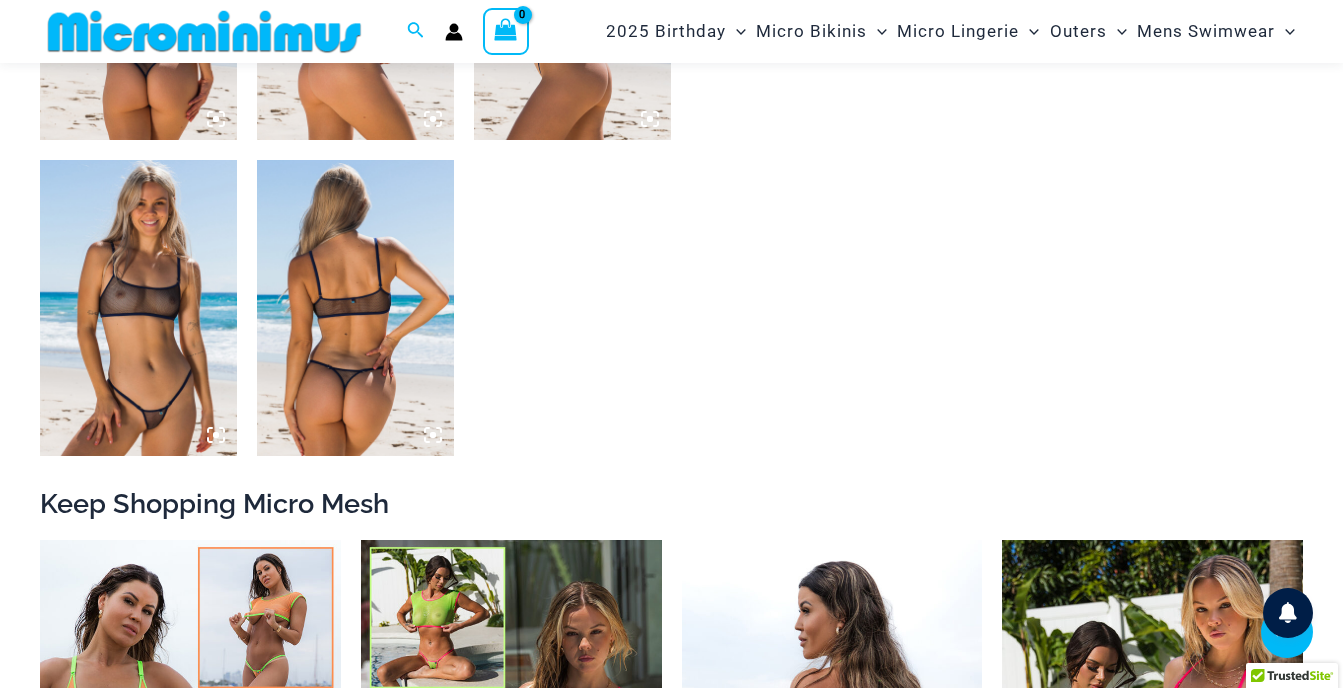 scroll, scrollTop: 1882, scrollLeft: 0, axis: vertical 